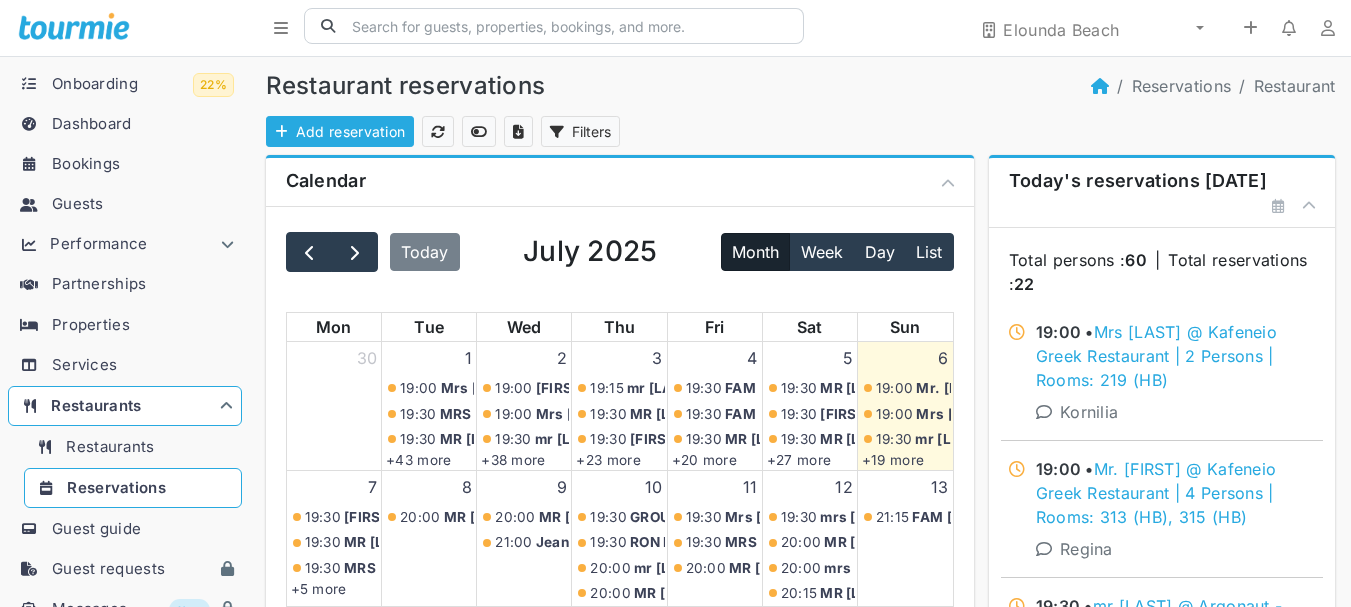 scroll, scrollTop: 0, scrollLeft: 0, axis: both 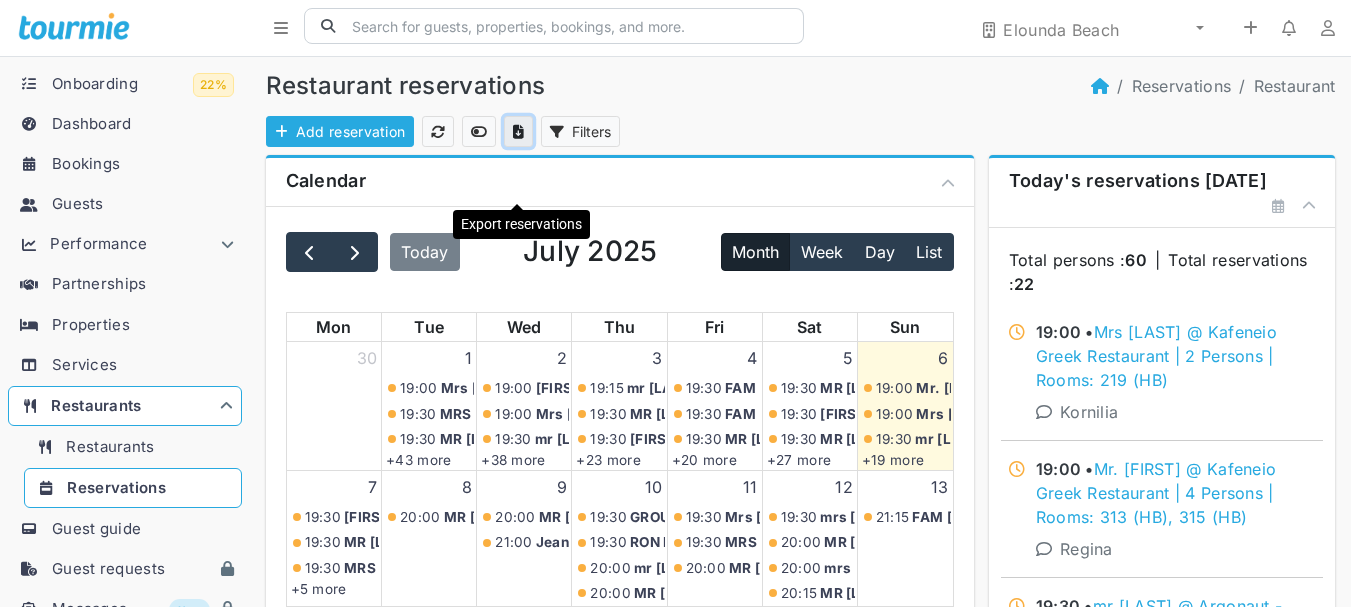 click at bounding box center [518, 132] 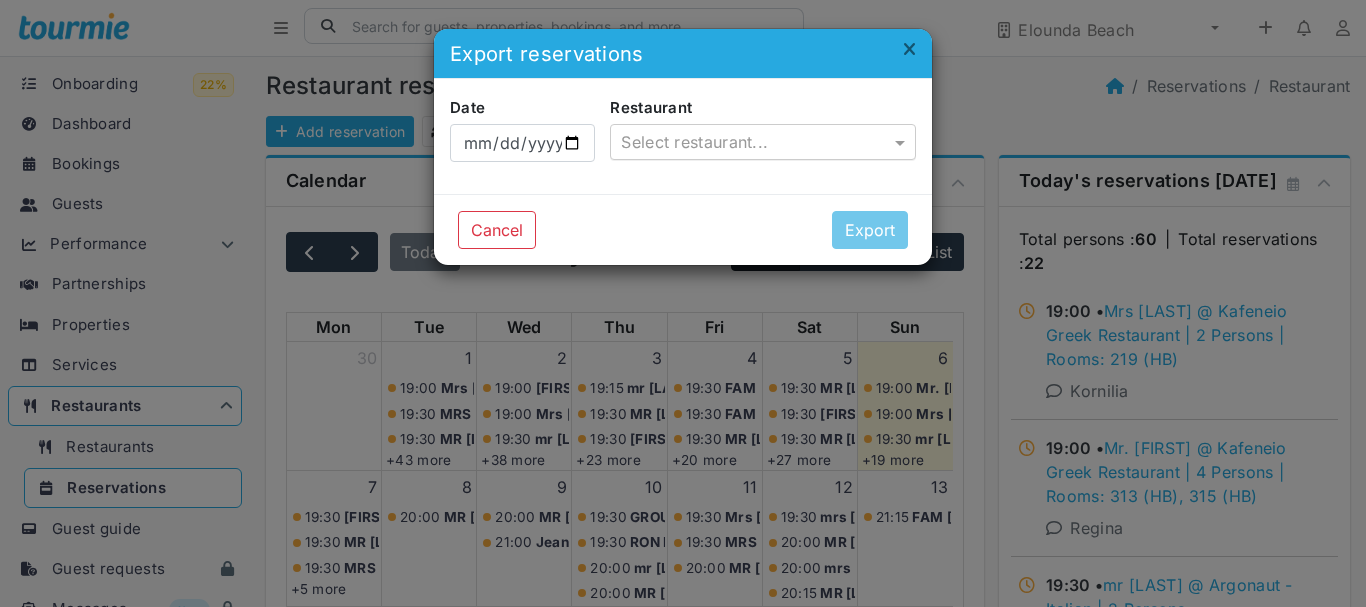click at bounding box center (743, 142) 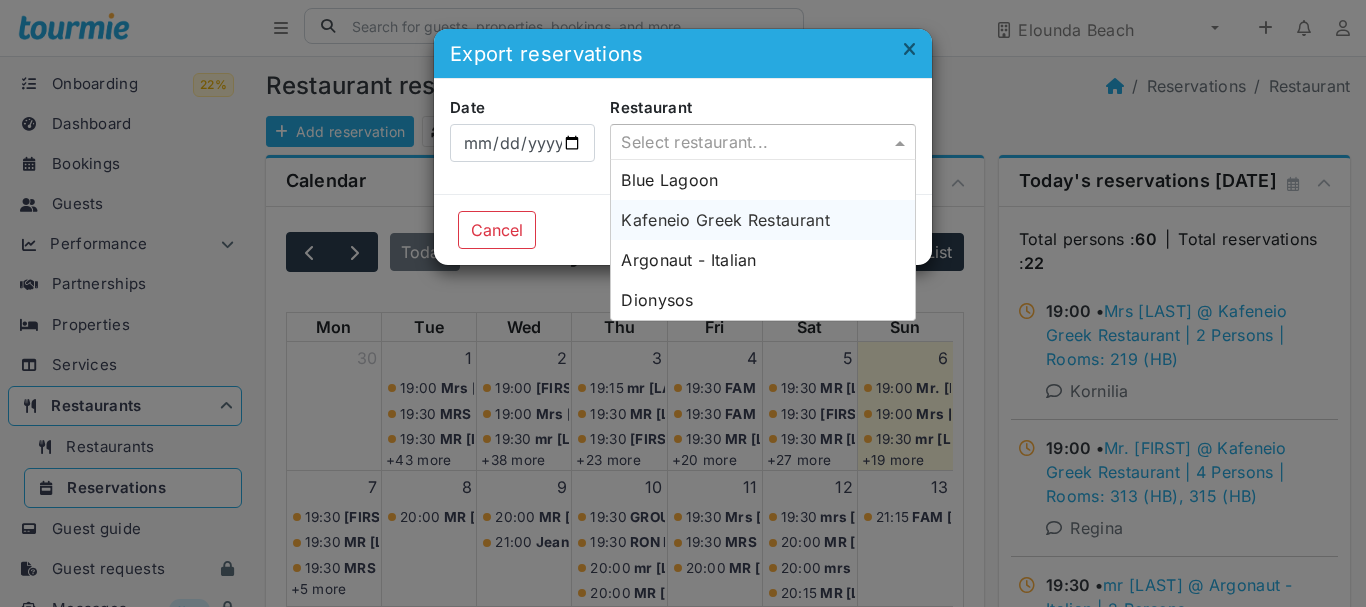 click on "Kafeneio Greek Restaurant" at bounding box center [725, 220] 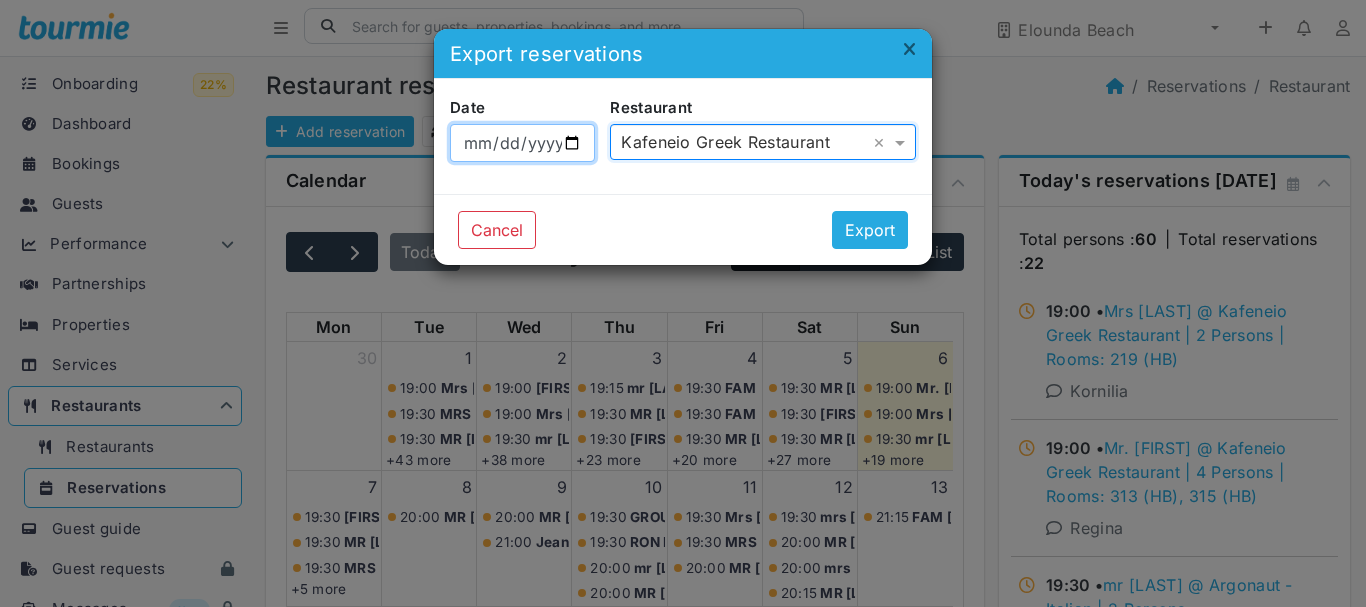 click on "[DATE]" at bounding box center [522, 143] 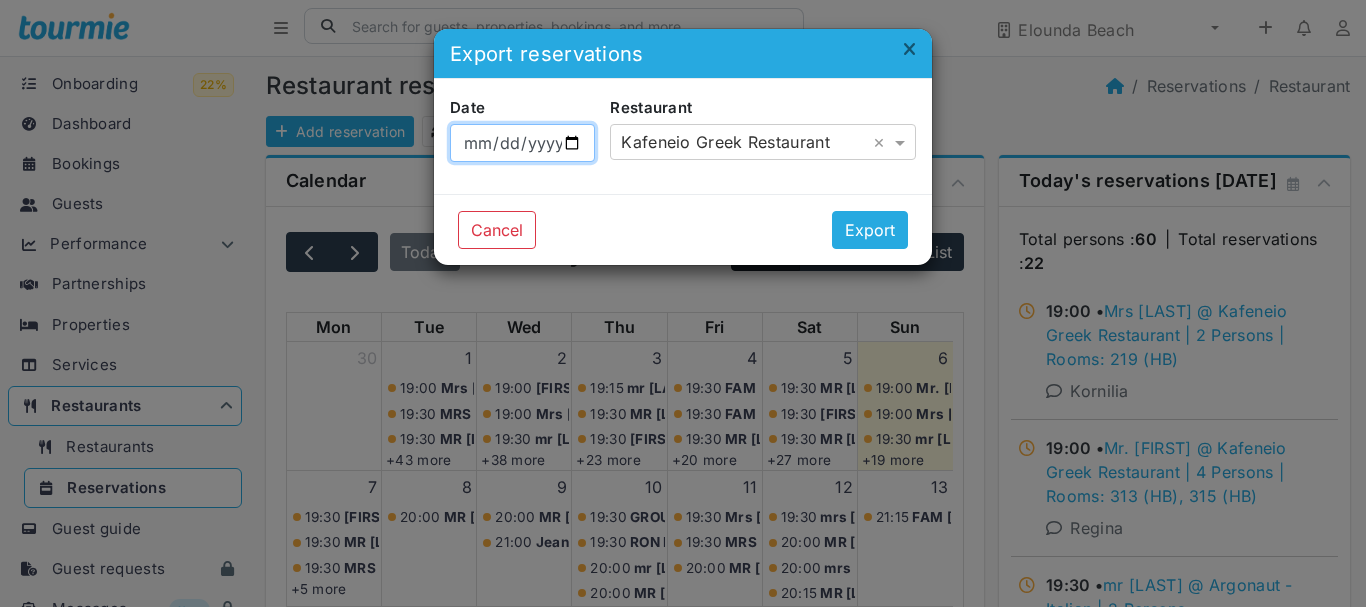type on "2025-07-07" 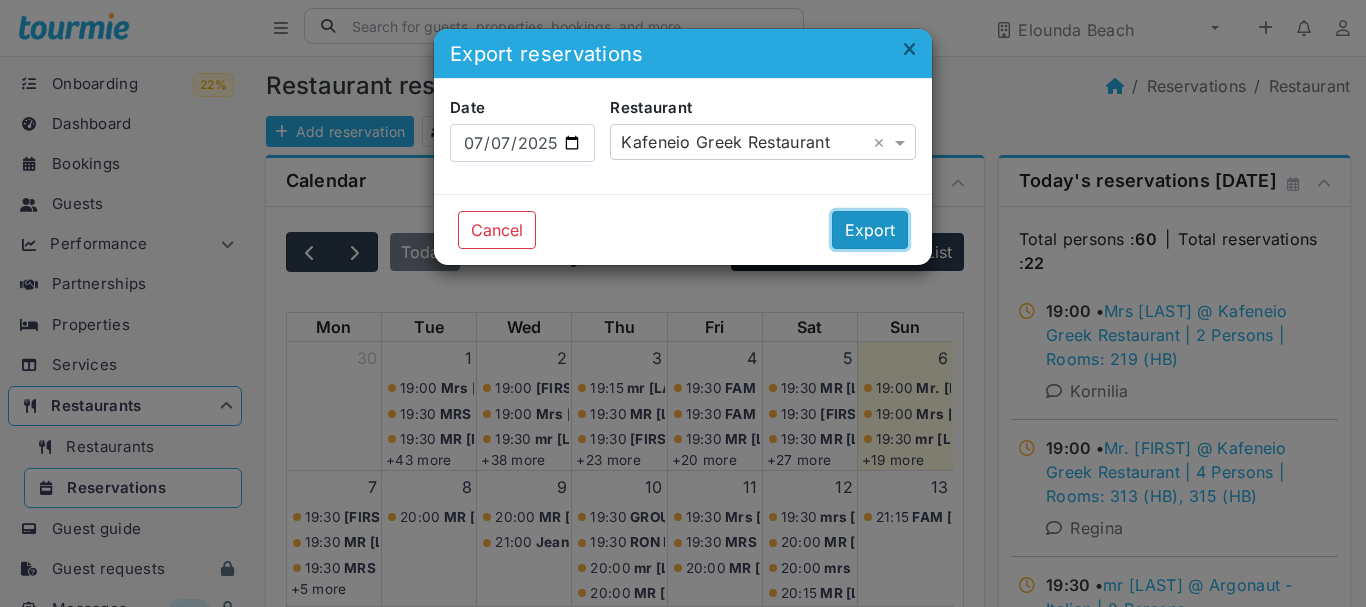 click on "Export" at bounding box center (870, 230) 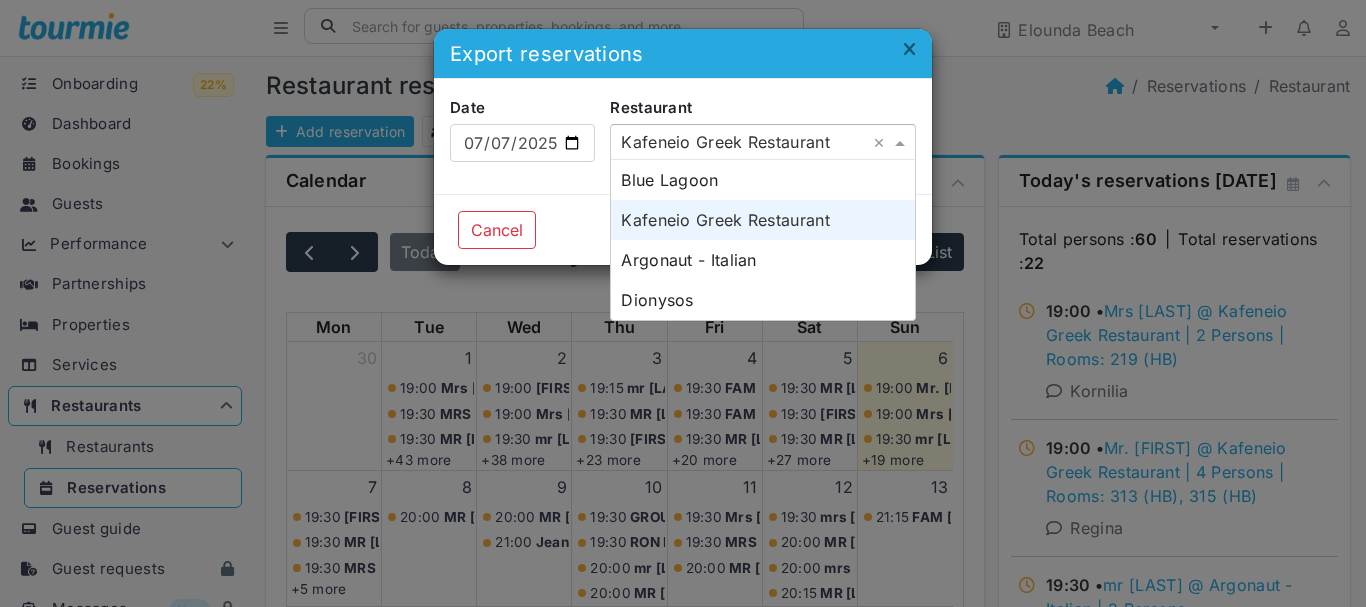 click at bounding box center [743, 142] 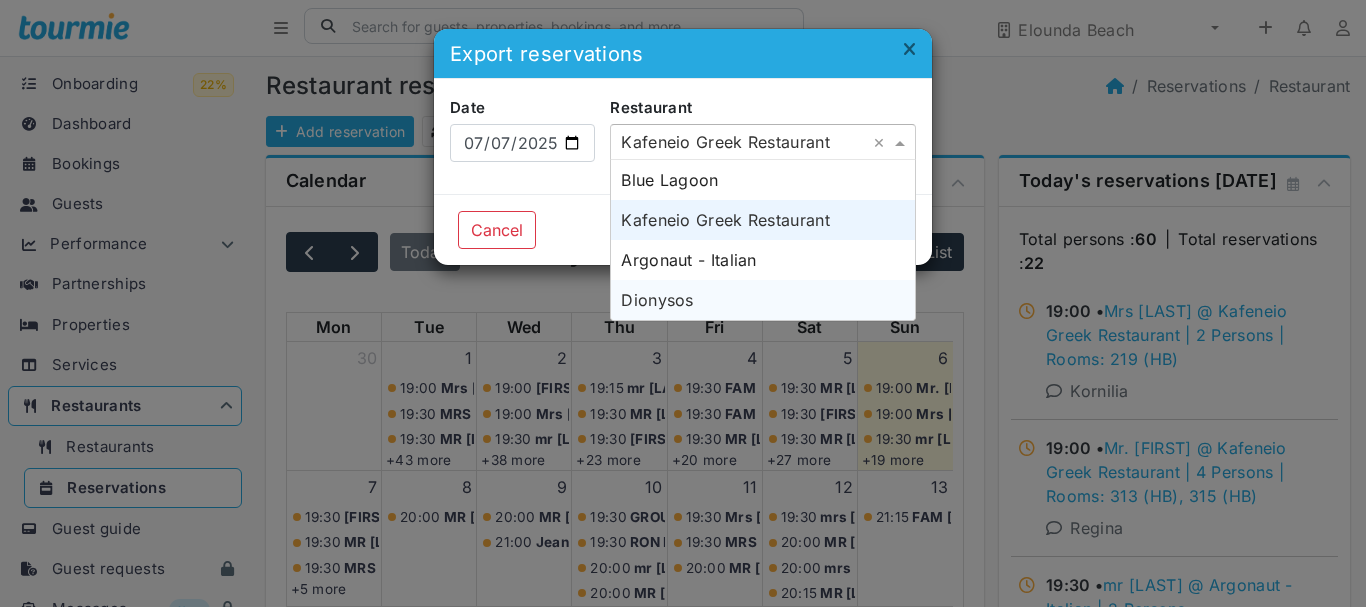 click on "Dionysos" at bounding box center [657, 300] 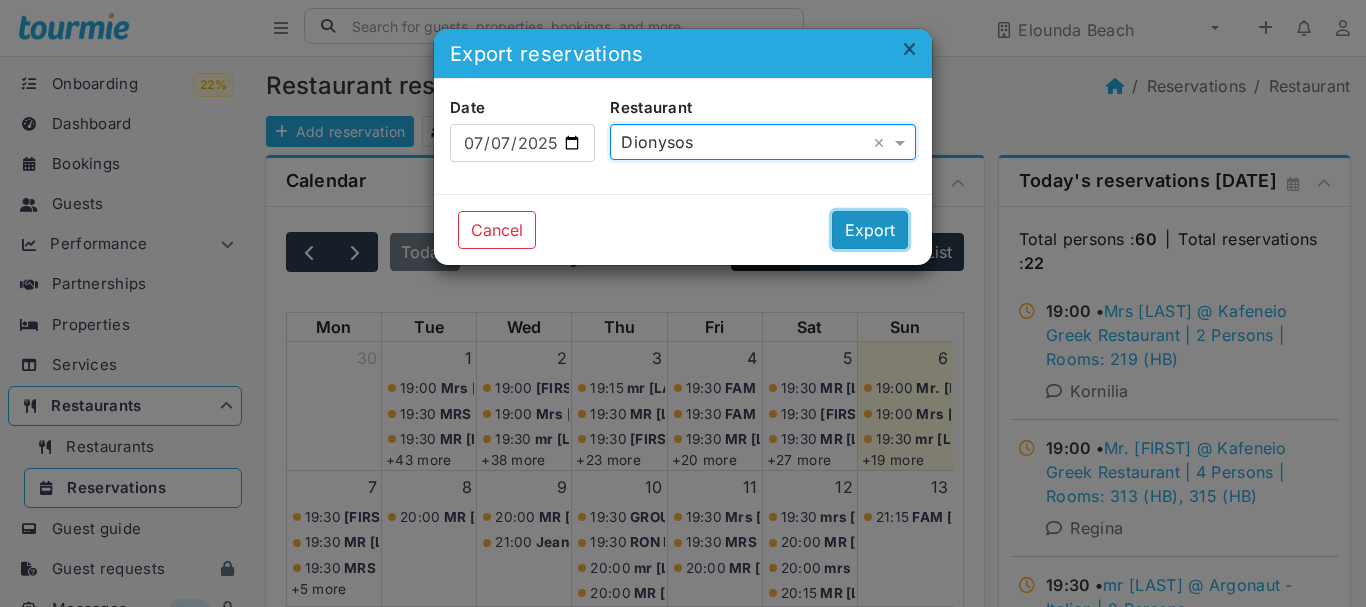 click on "Export" at bounding box center [870, 230] 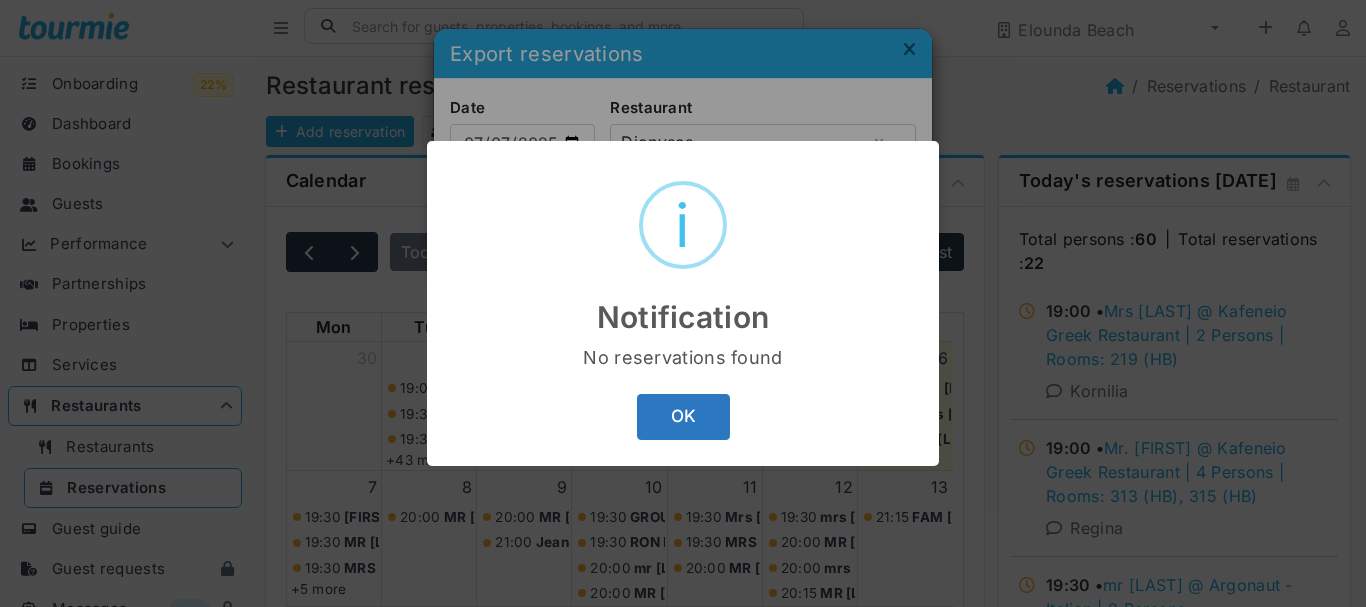 click on "OK" at bounding box center (683, 417) 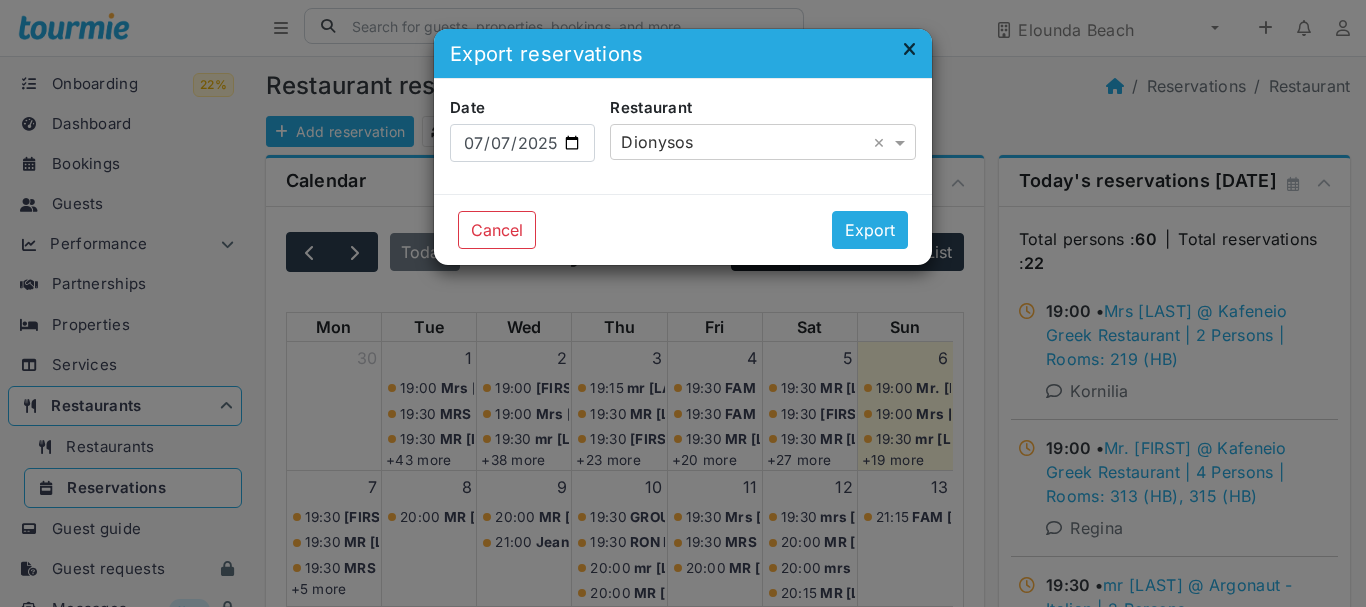click at bounding box center (909, 50) 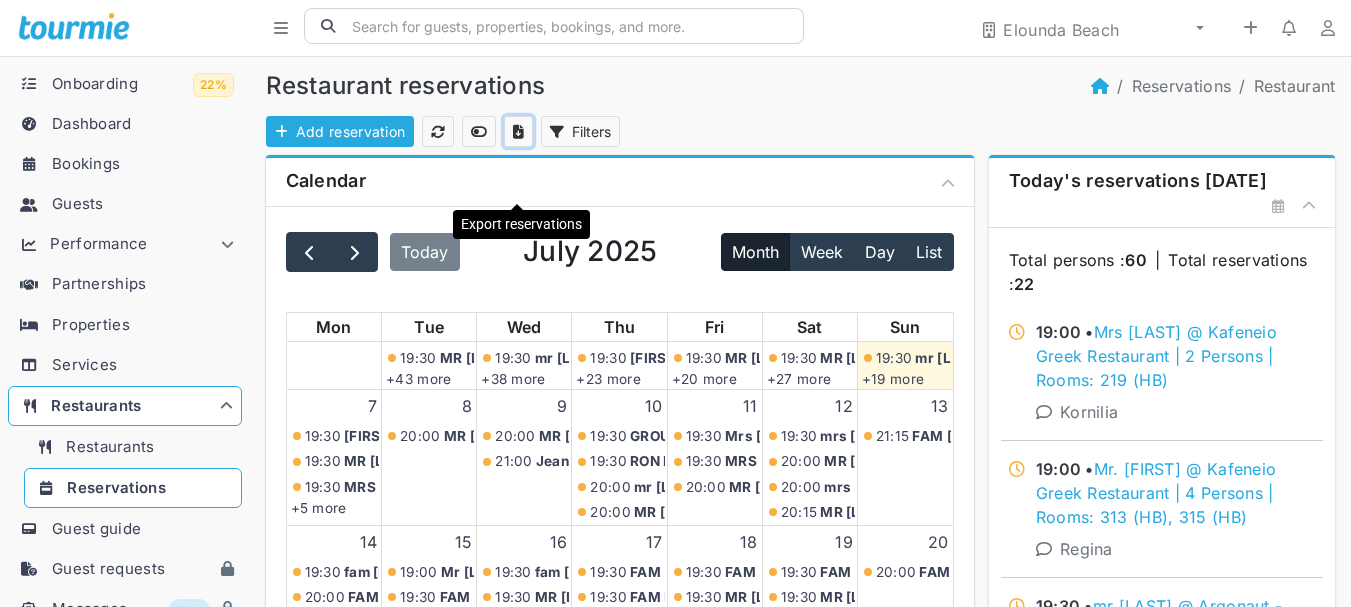 scroll, scrollTop: 177, scrollLeft: 0, axis: vertical 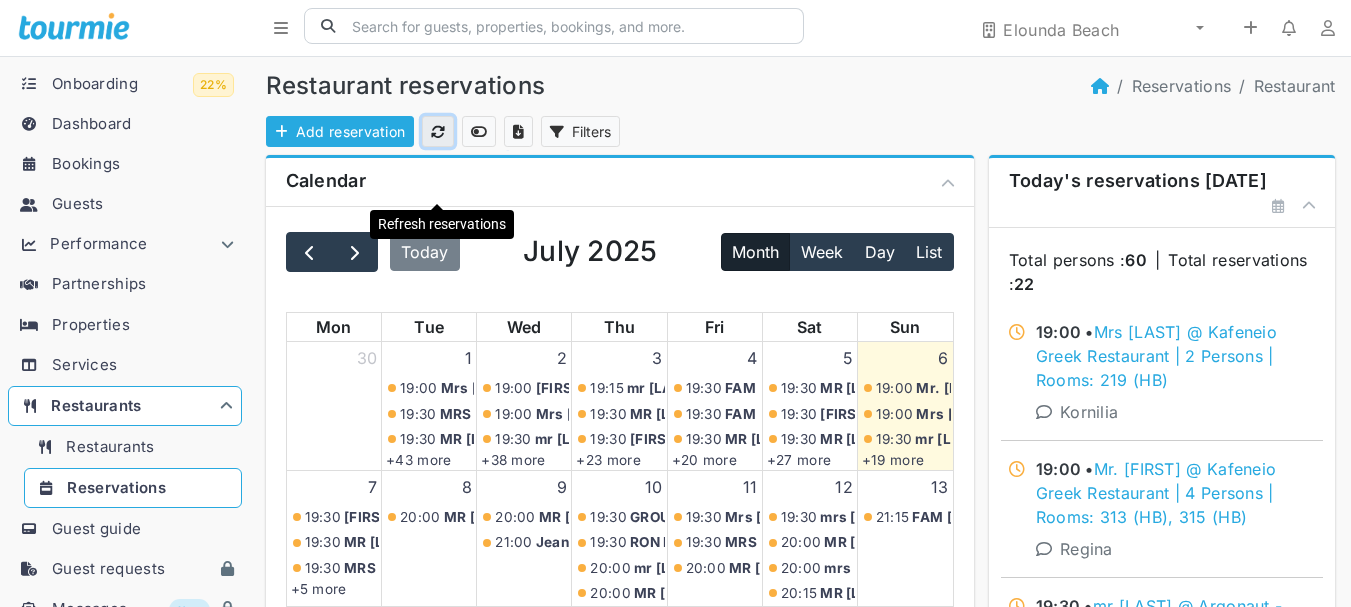 click at bounding box center (438, 132) 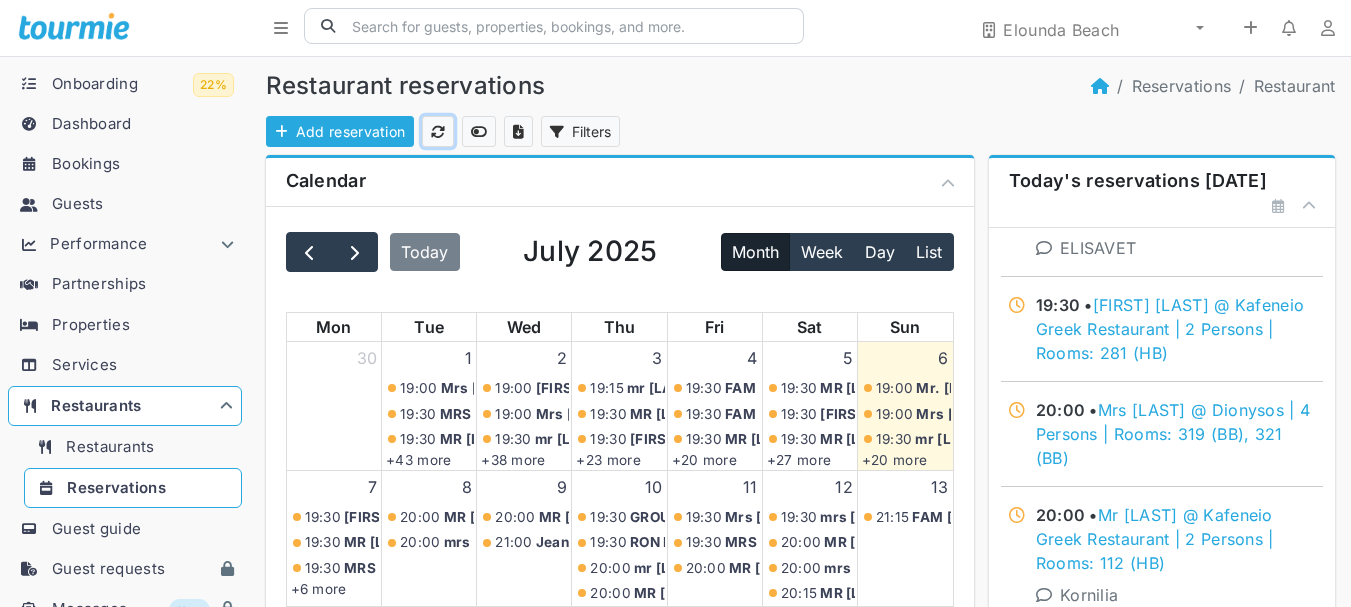 scroll, scrollTop: 1000, scrollLeft: 0, axis: vertical 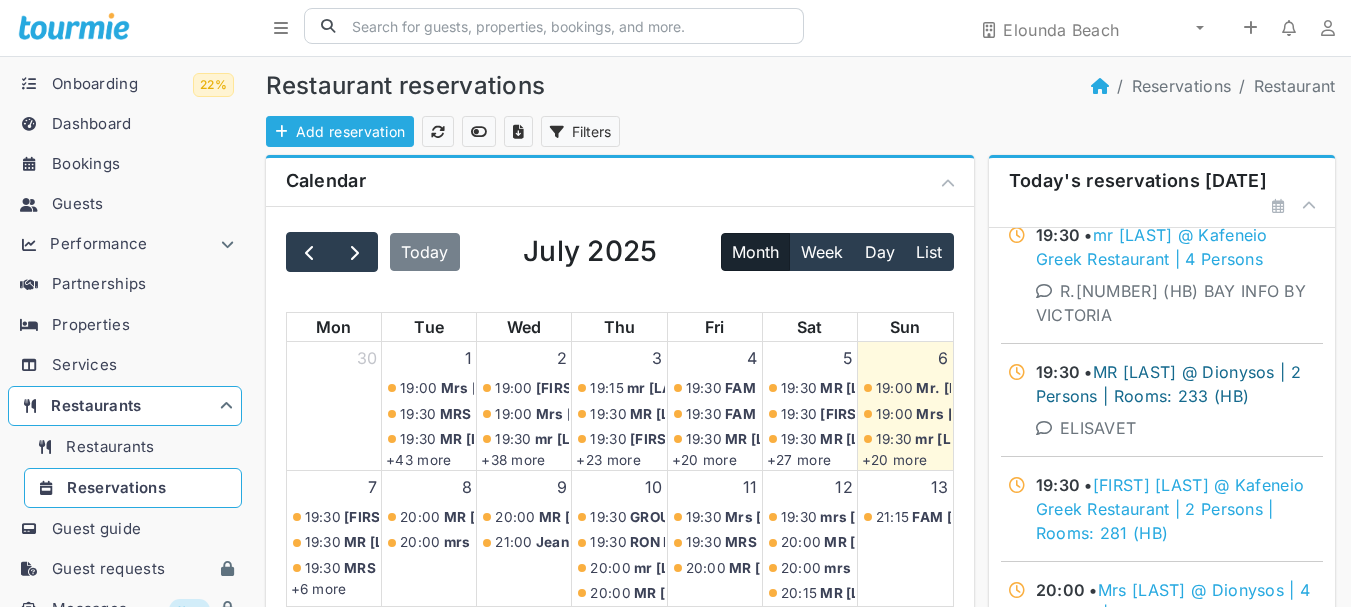 click on "MR [LAST] @ Dionysos | 2 Persons | Rooms:  233 (HB)" at bounding box center (1168, 384) 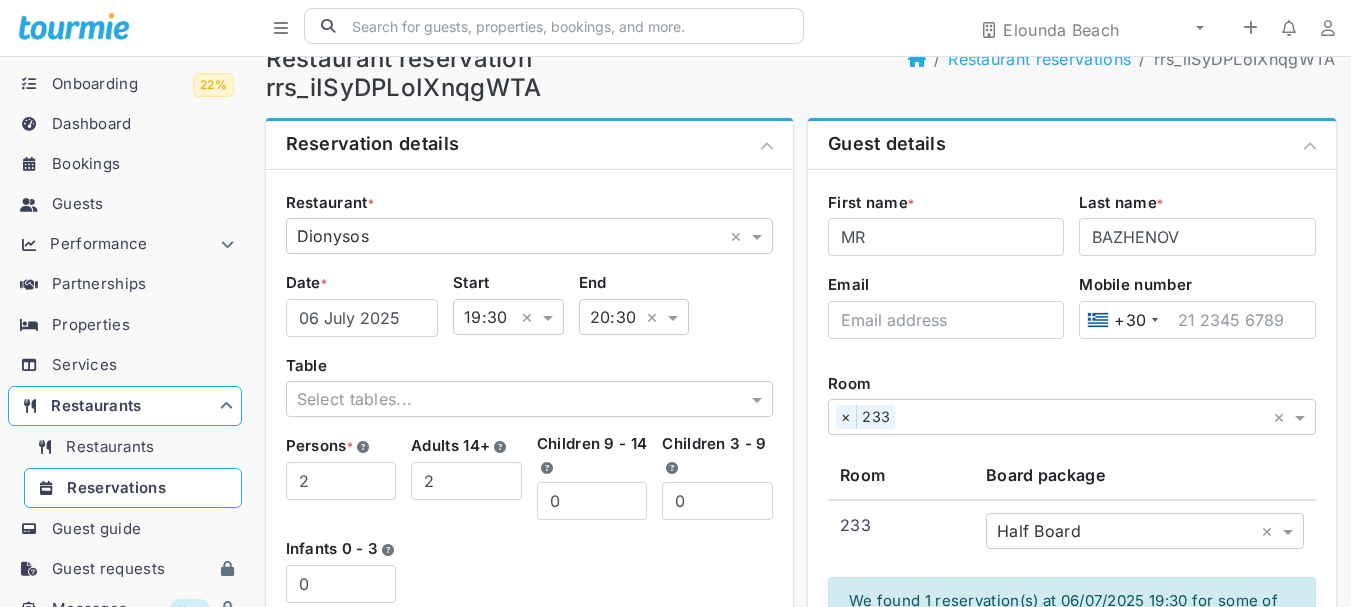 scroll, scrollTop: 0, scrollLeft: 0, axis: both 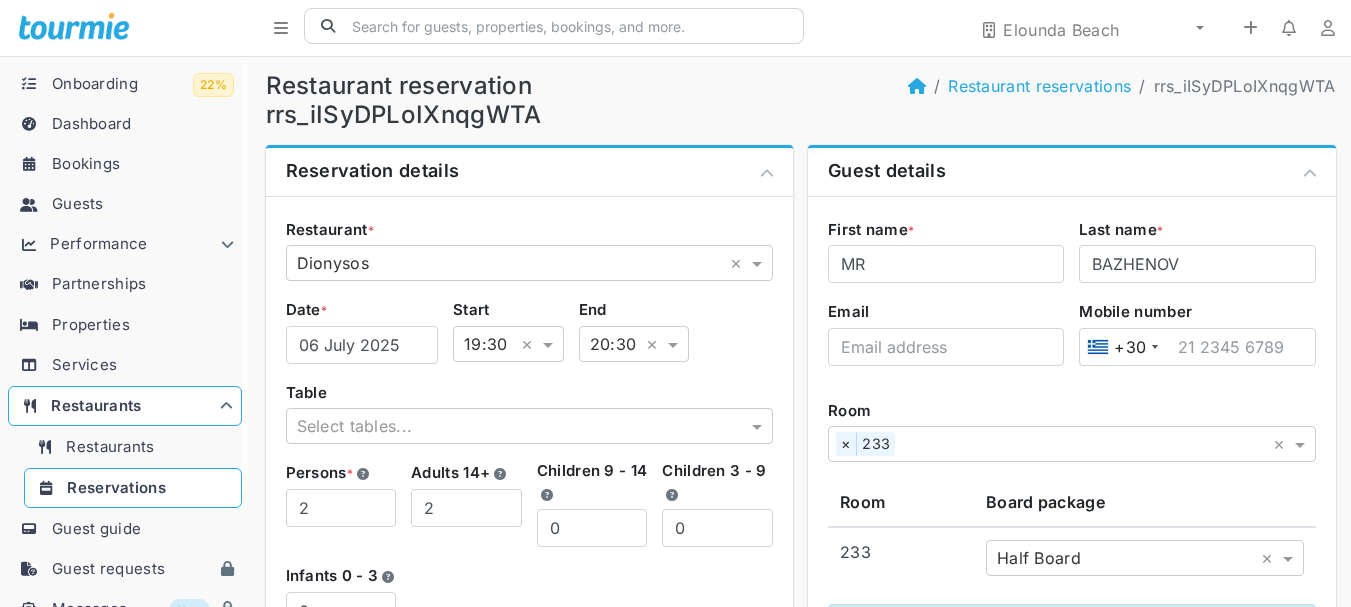 click on "Reservations" at bounding box center (133, 488) 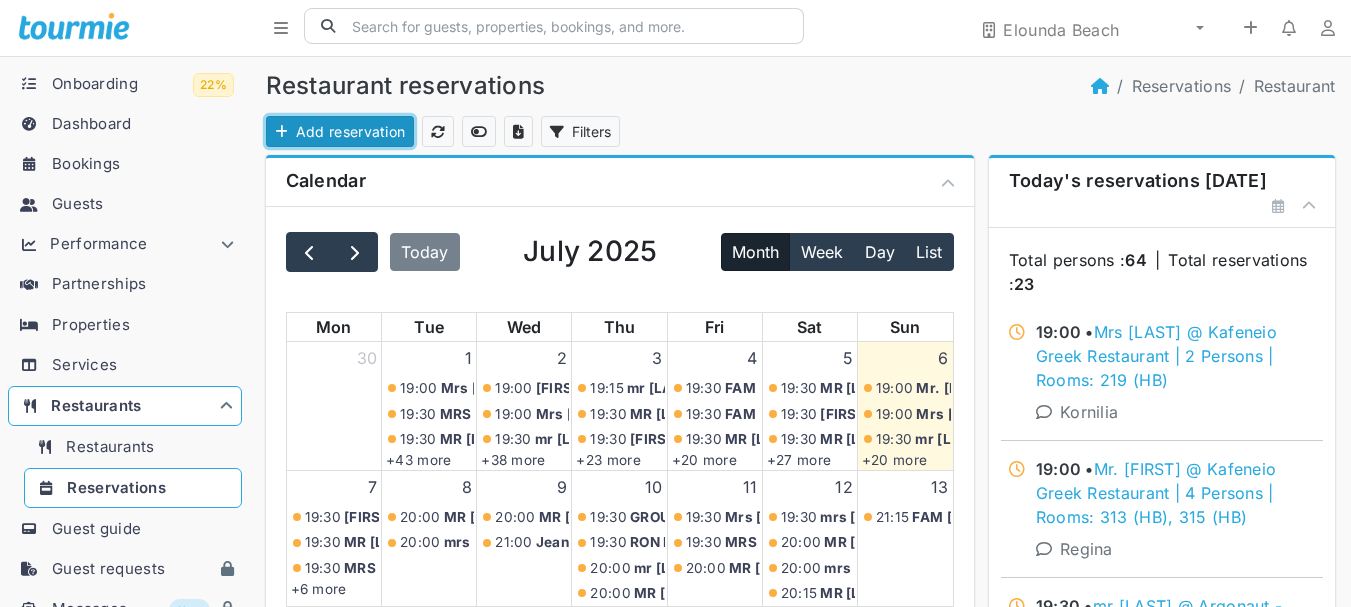 click on "Add reservation" at bounding box center (340, 131) 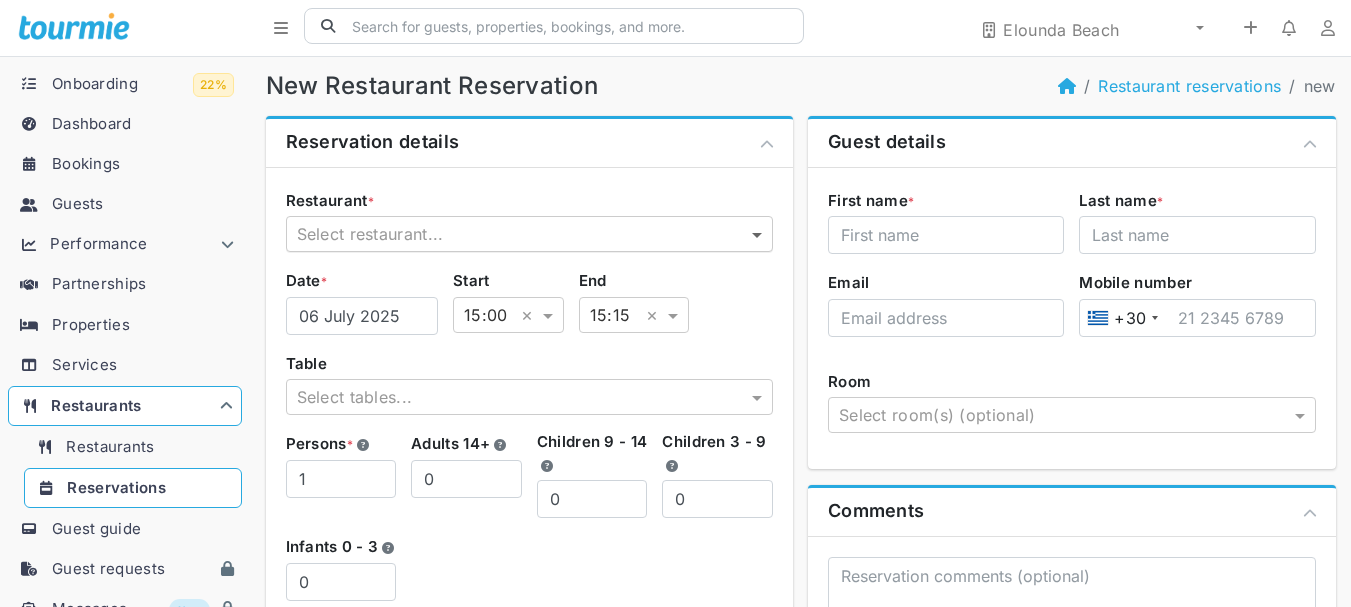 click at bounding box center [759, 234] 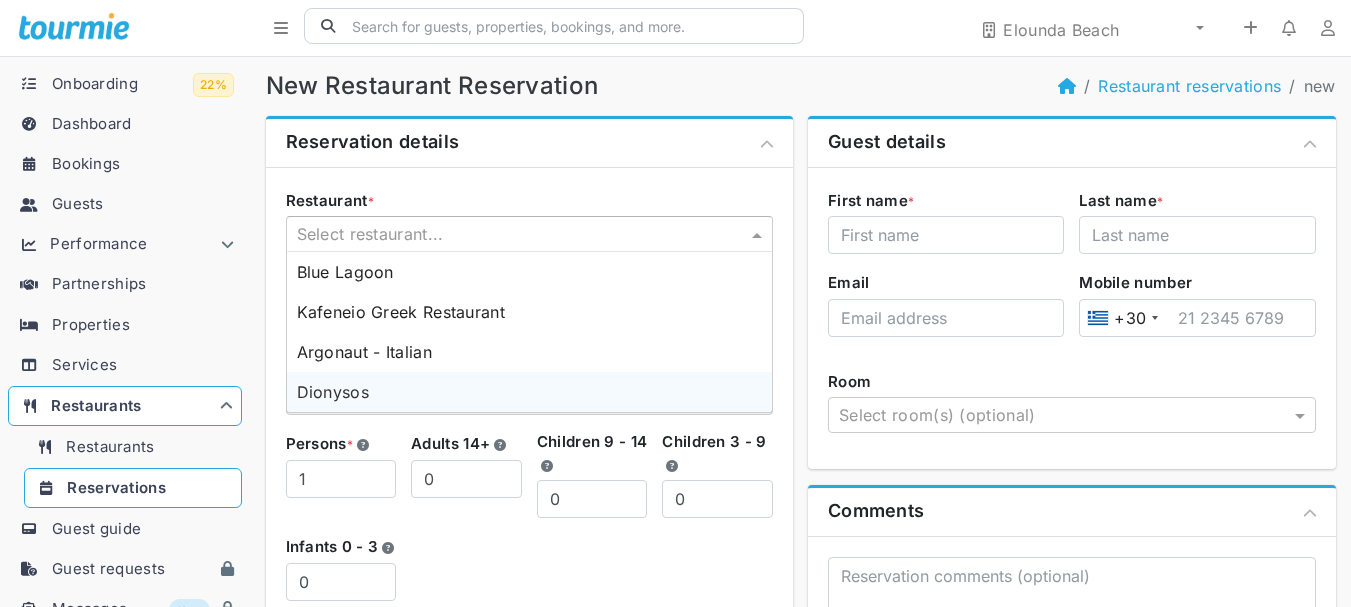 click on "Dionysos" at bounding box center [530, 392] 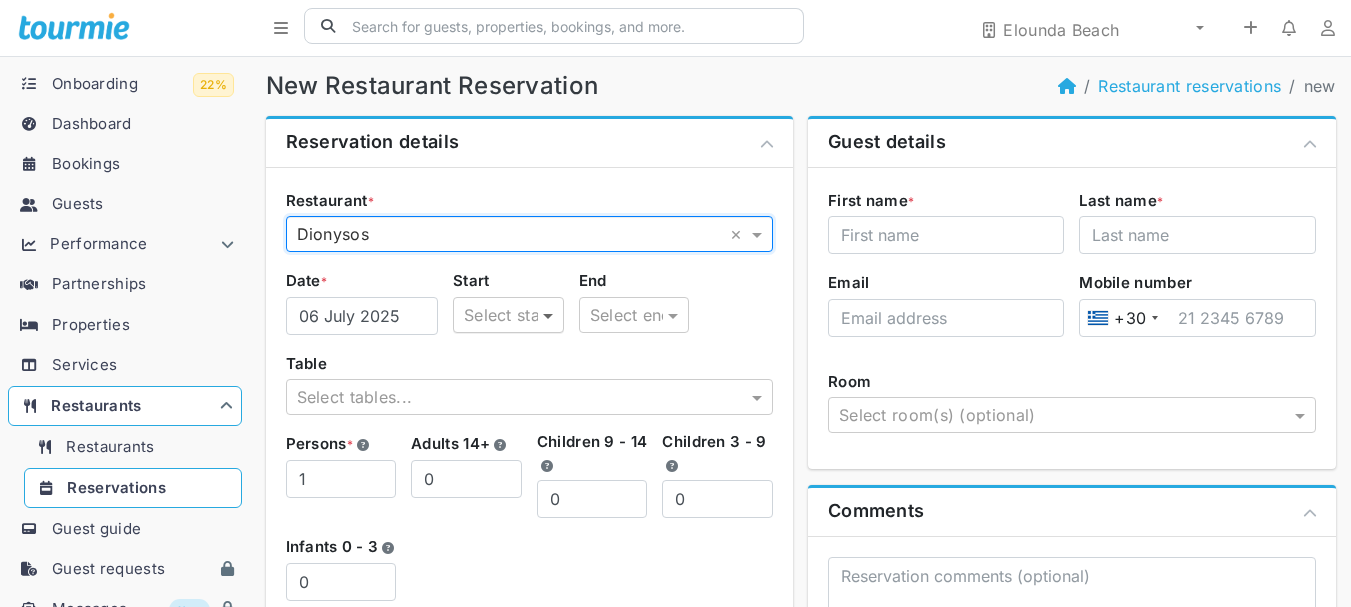 click at bounding box center (550, 315) 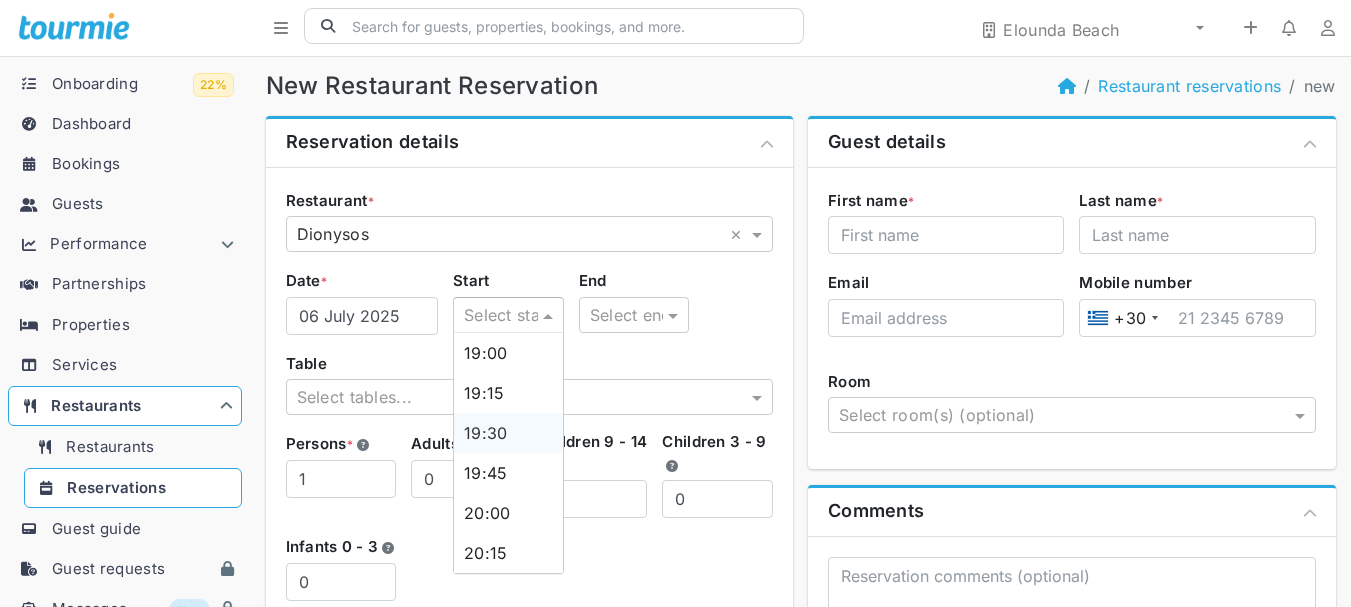 click on "19:30" at bounding box center (508, 433) 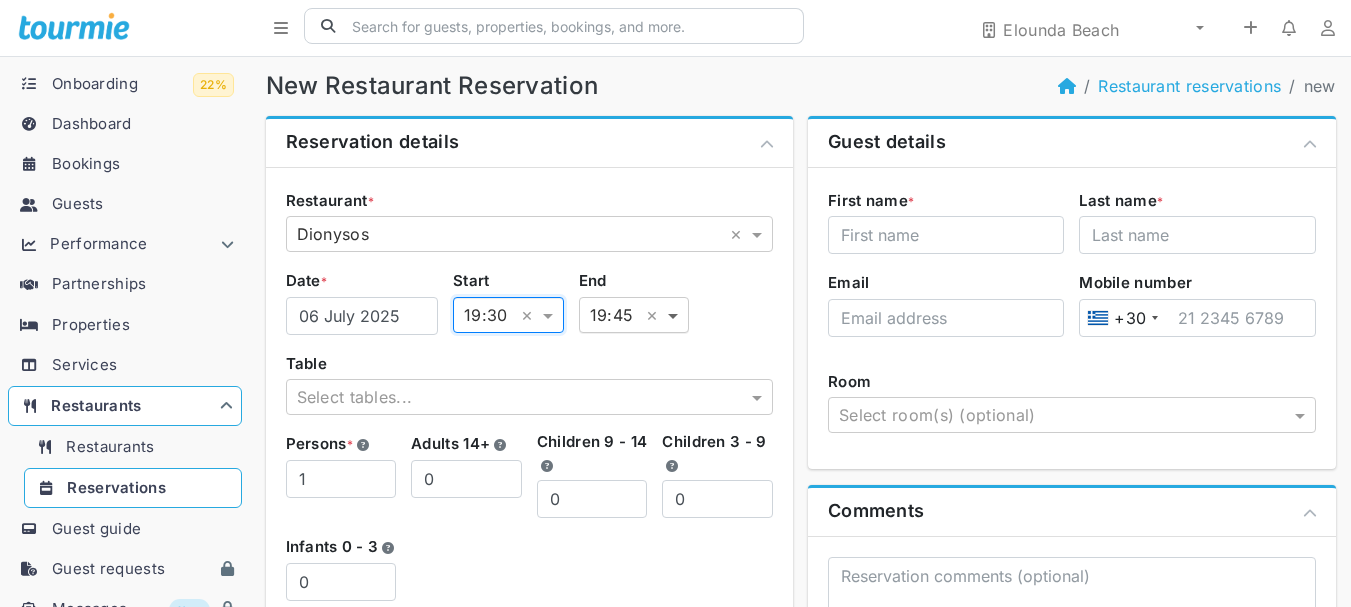 click at bounding box center (675, 315) 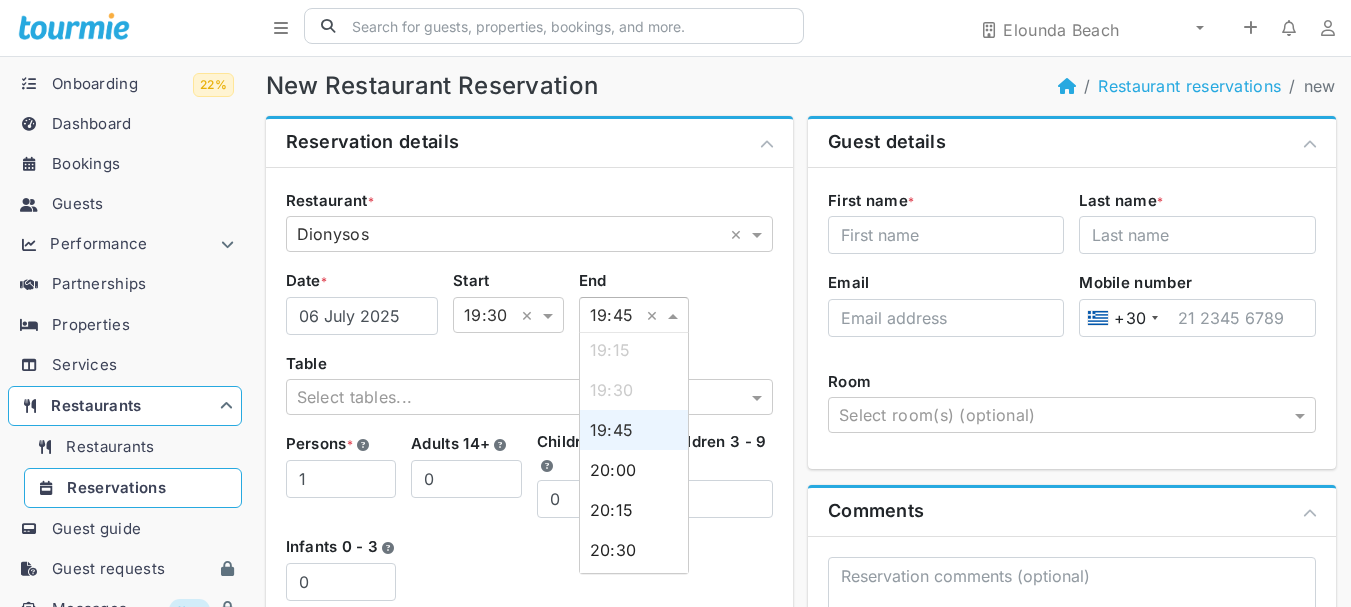 scroll, scrollTop: 106, scrollLeft: 0, axis: vertical 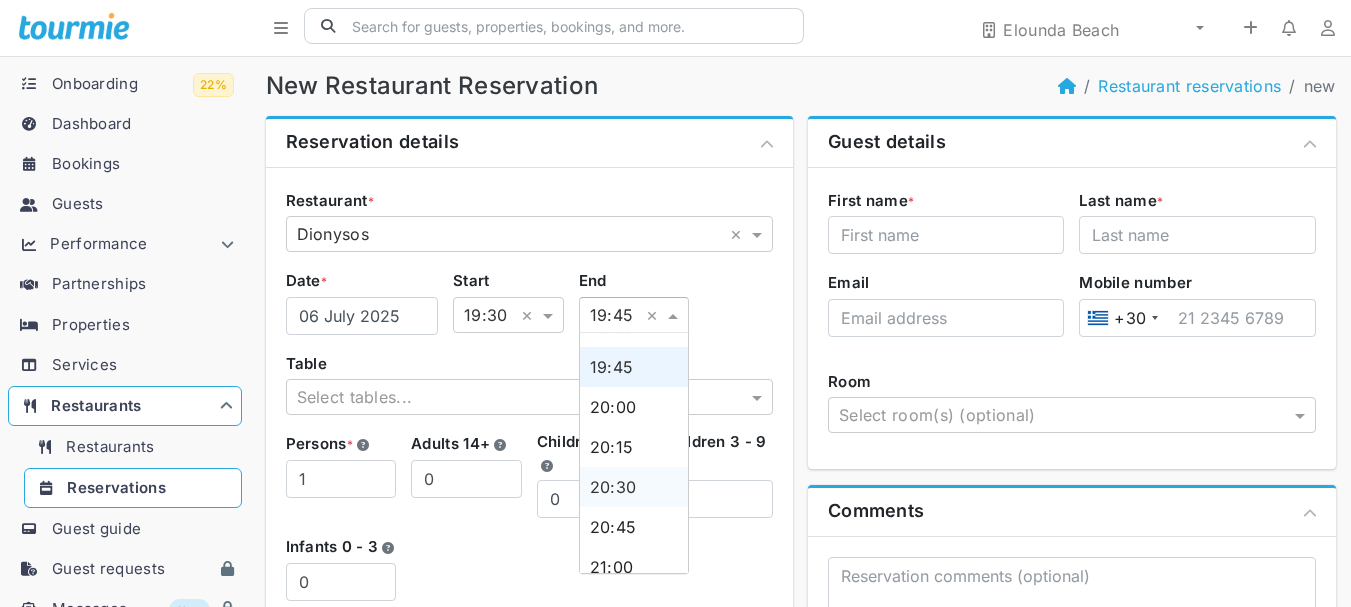 click on "20:30" at bounding box center (634, 487) 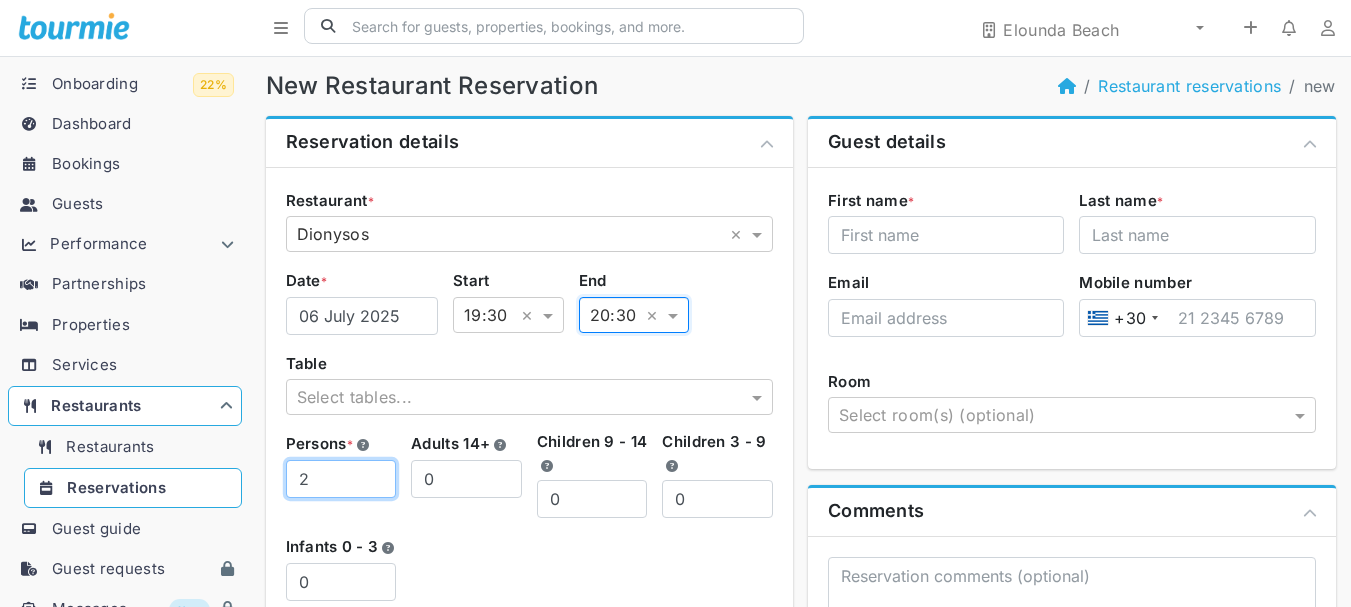 type on "2" 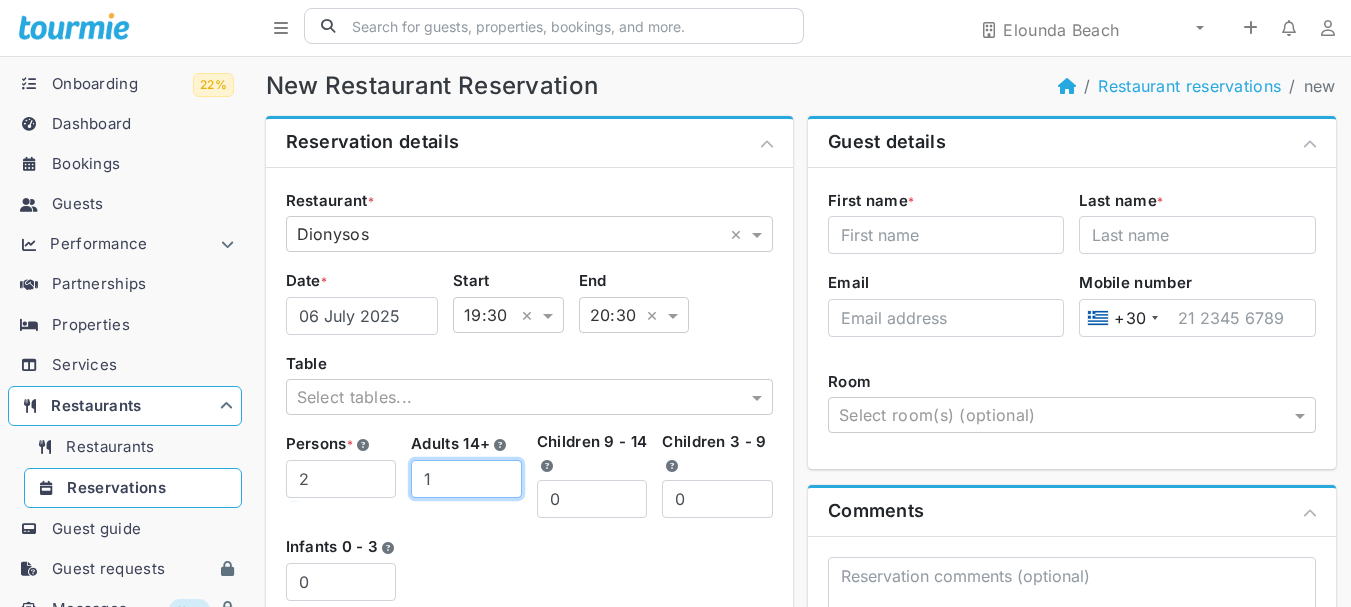 click on "1" at bounding box center (466, 479) 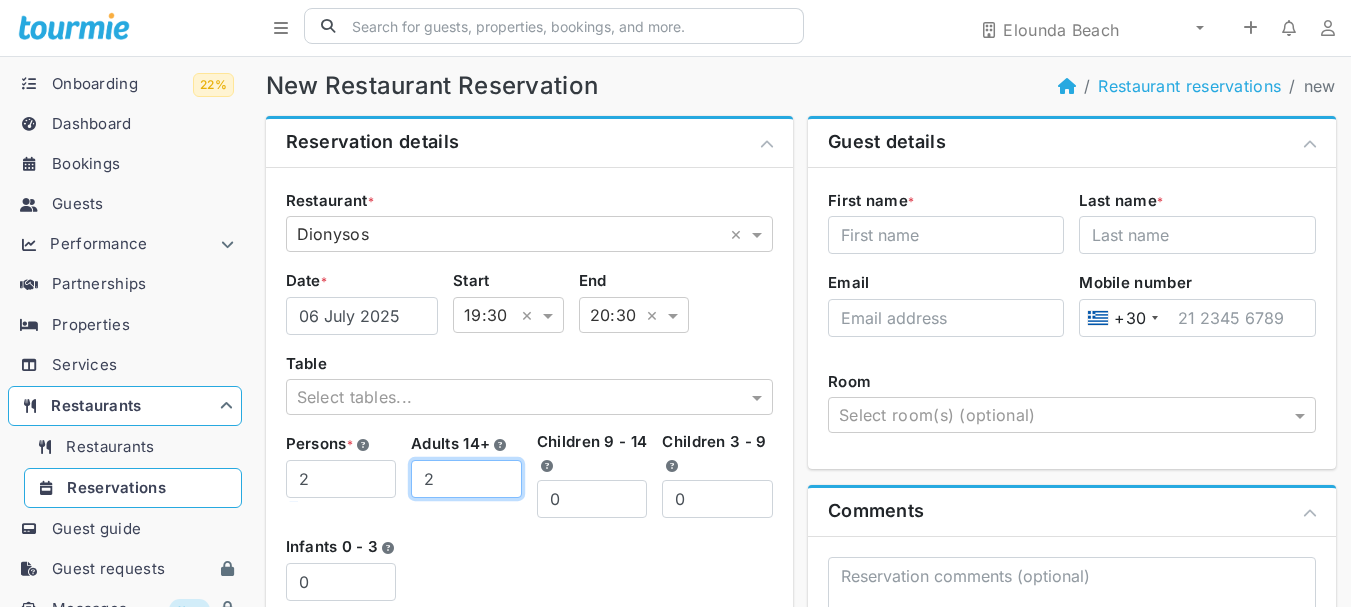 type on "2" 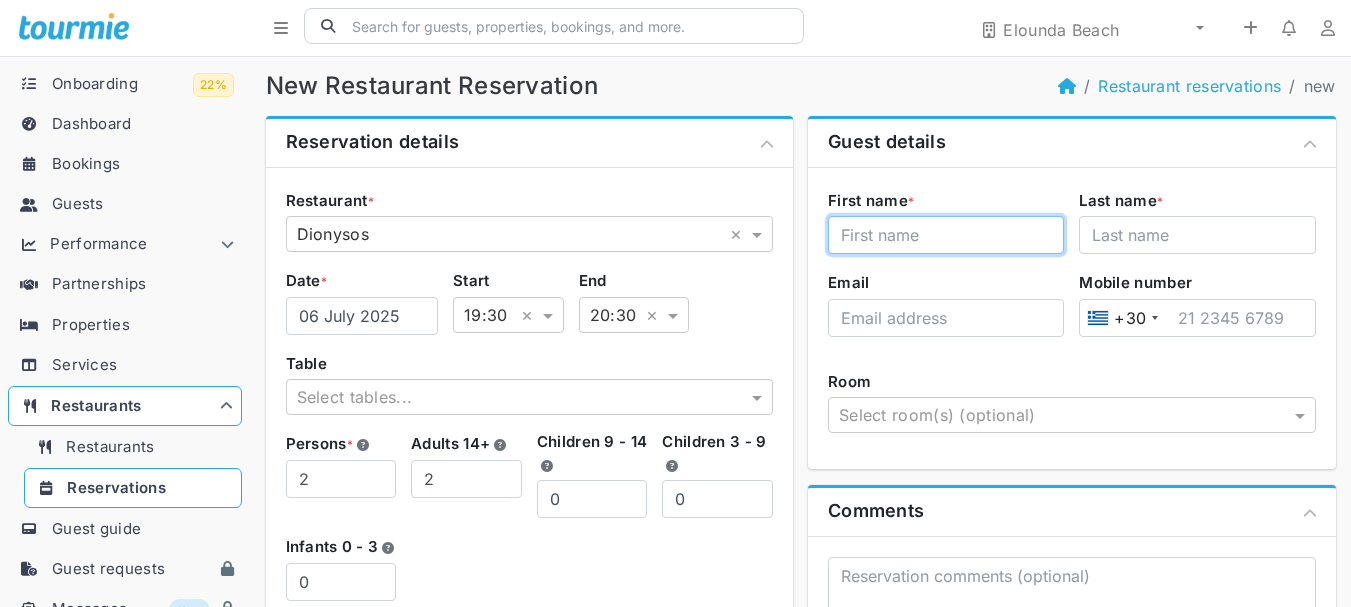 drag, startPoint x: 917, startPoint y: 218, endPoint x: 911, endPoint y: 229, distance: 12.529964 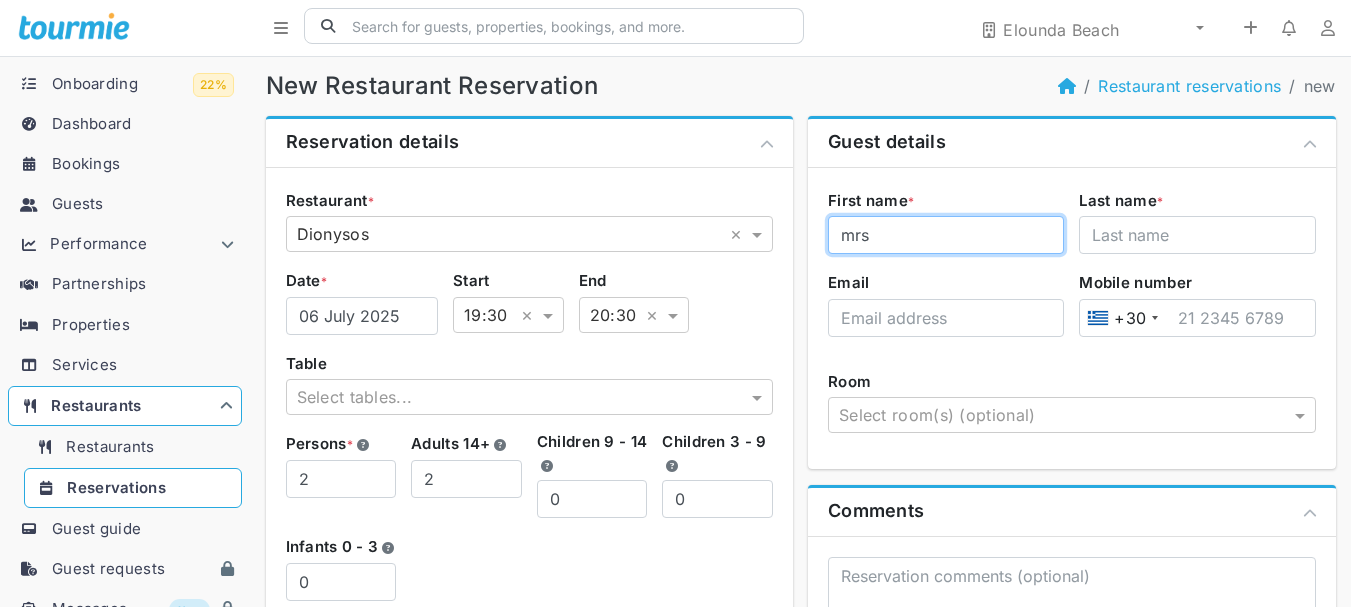 type on "mrs" 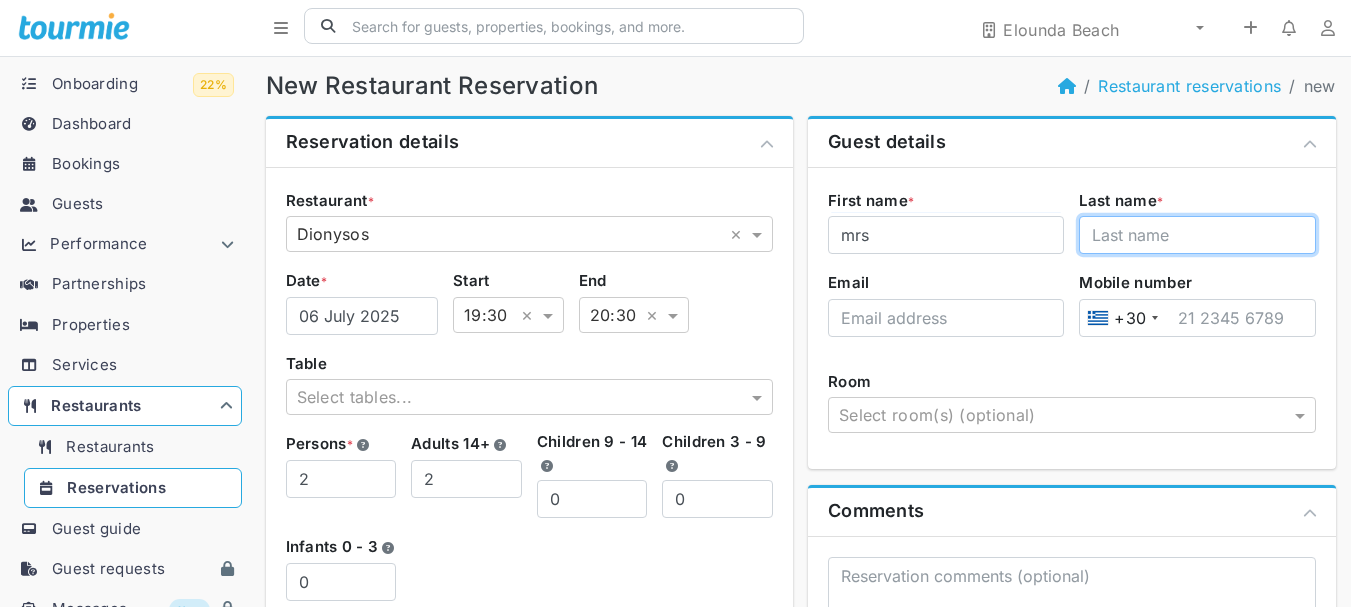 click on "Last name   *" at bounding box center [1197, 235] 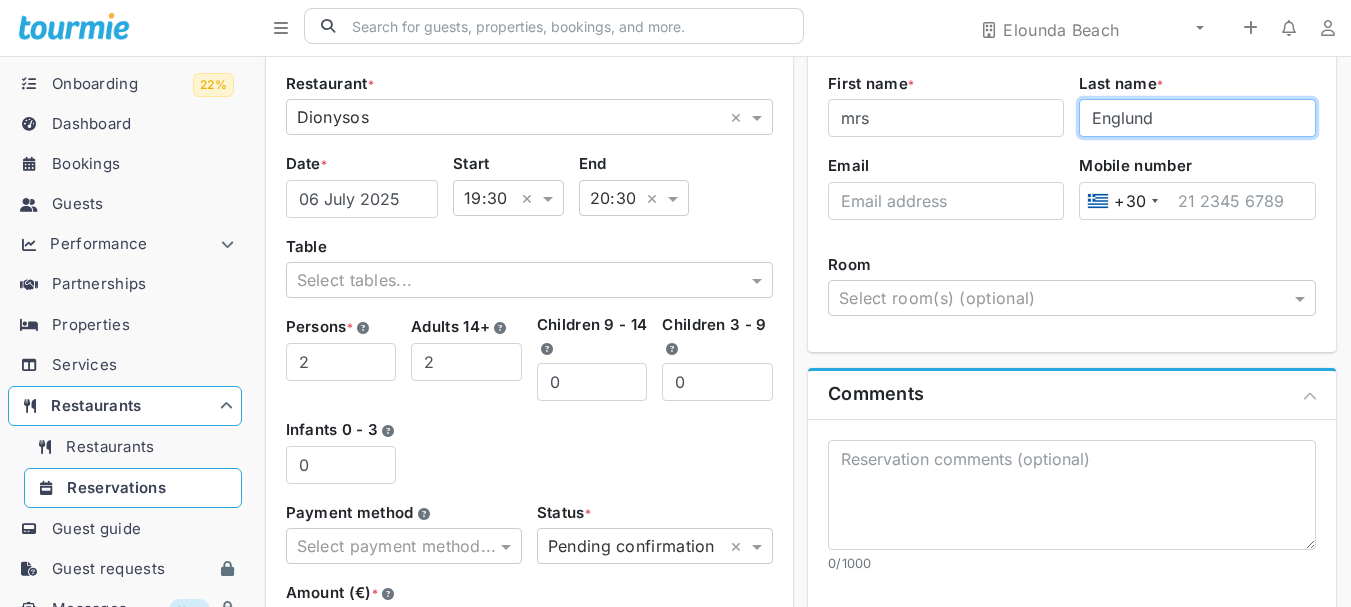 scroll, scrollTop: 300, scrollLeft: 0, axis: vertical 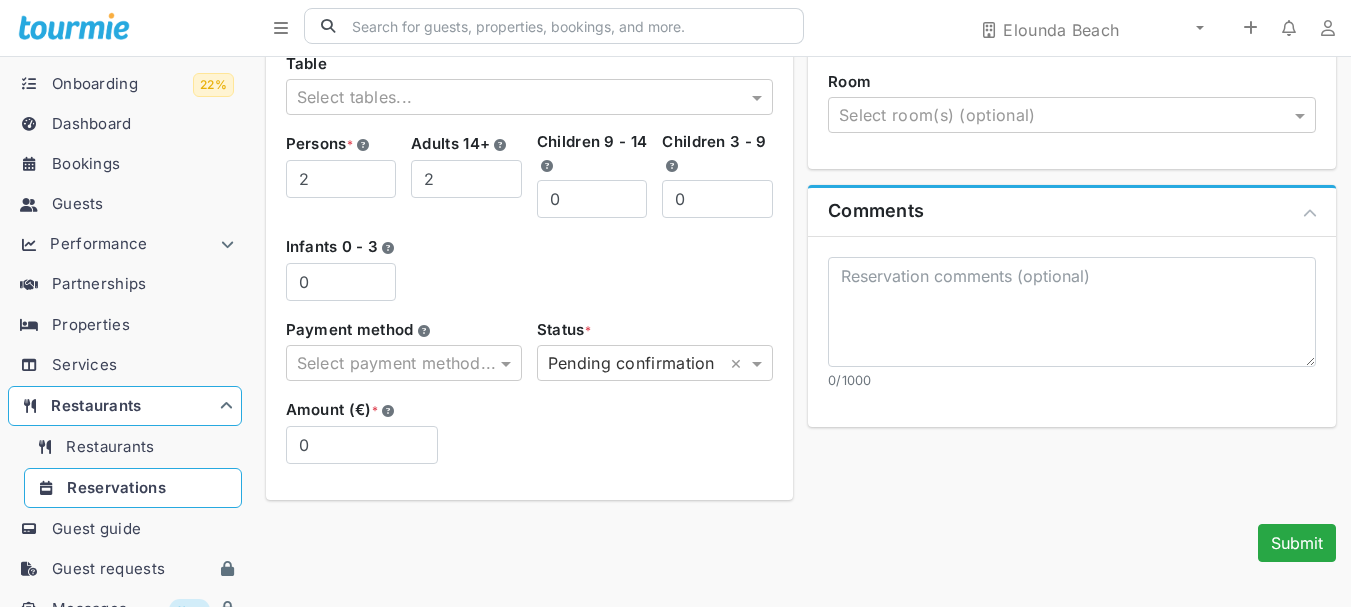 type on "Englund" 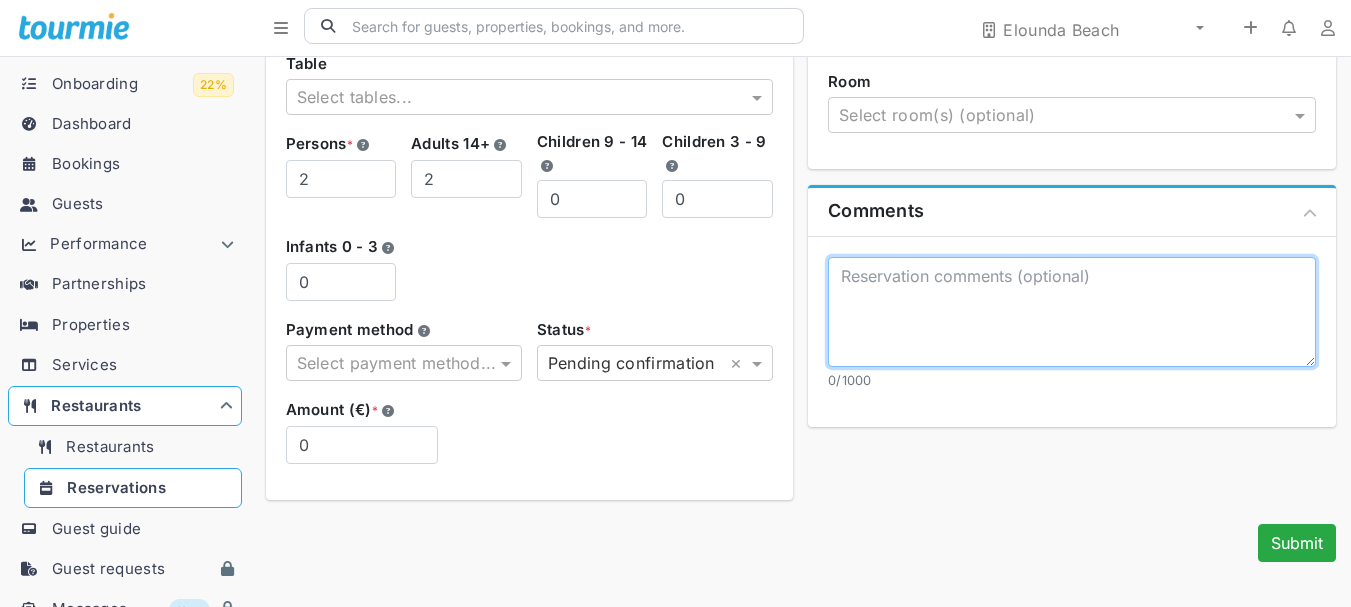 click at bounding box center (1072, 312) 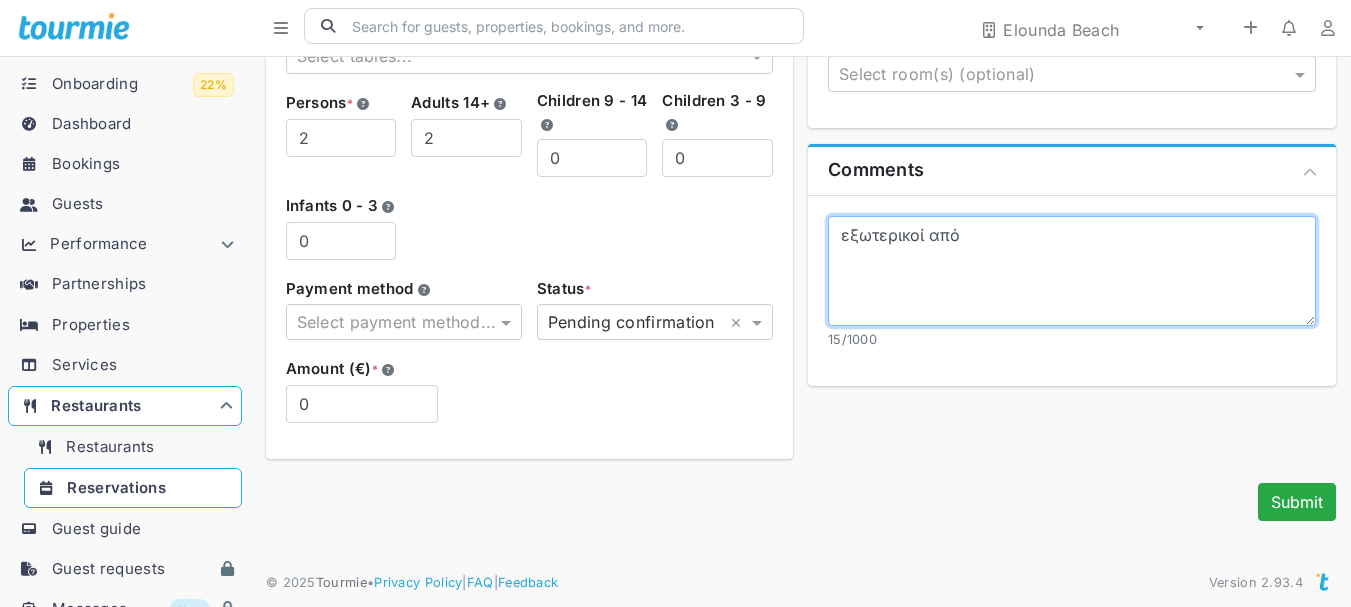 scroll, scrollTop: 363, scrollLeft: 0, axis: vertical 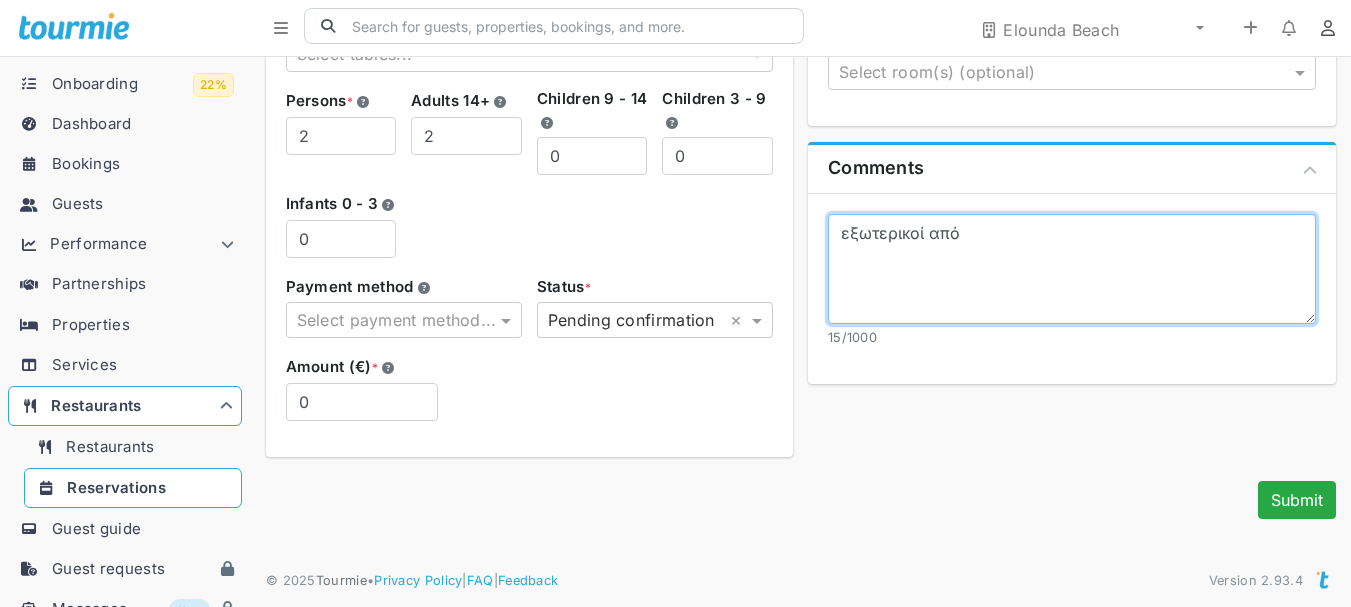 type on "εξωτερικοί από" 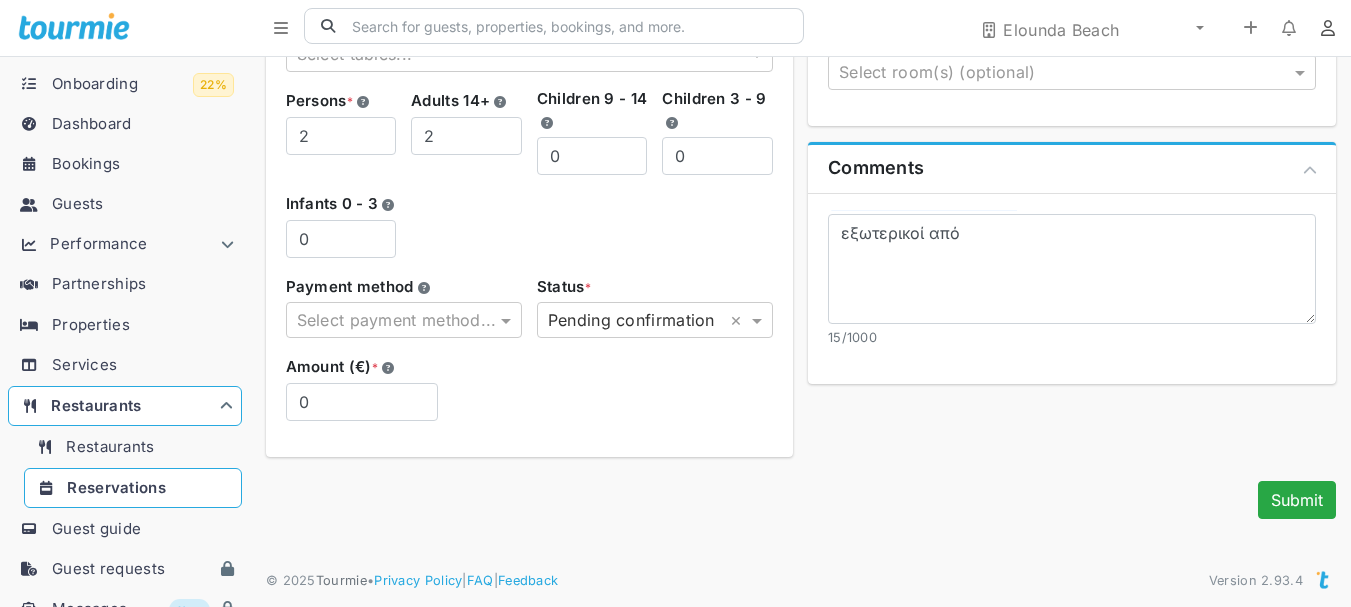 click at bounding box center [1324, 28] 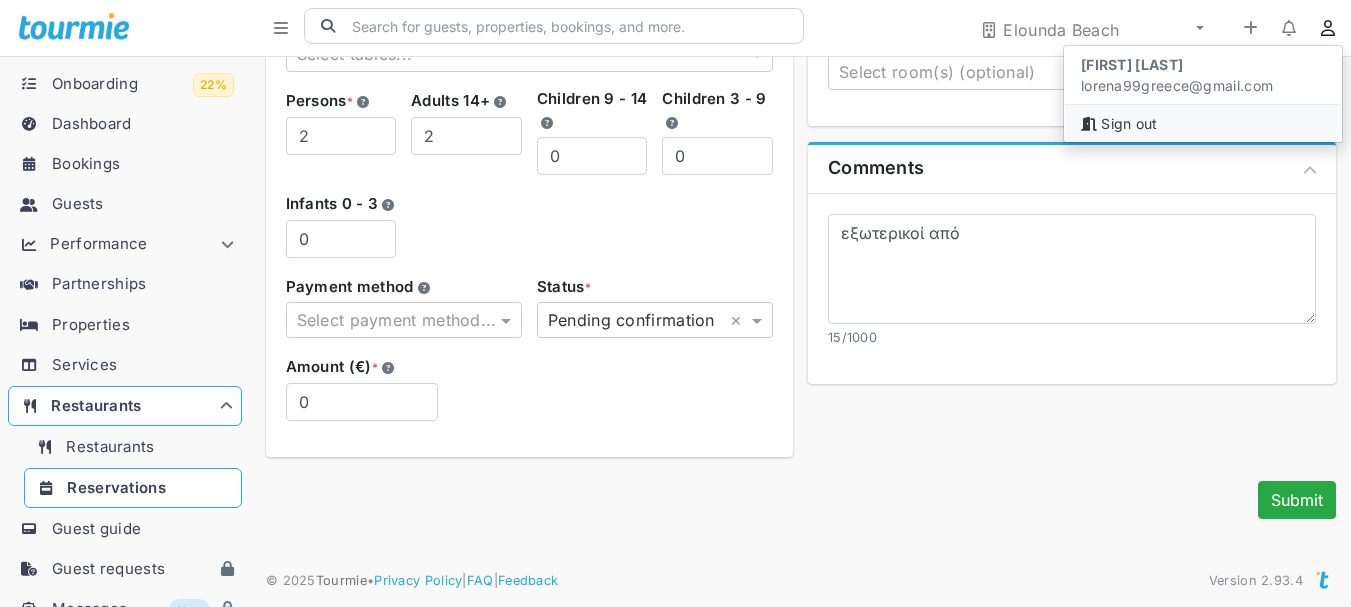 click on "Sign out" at bounding box center (1203, 123) 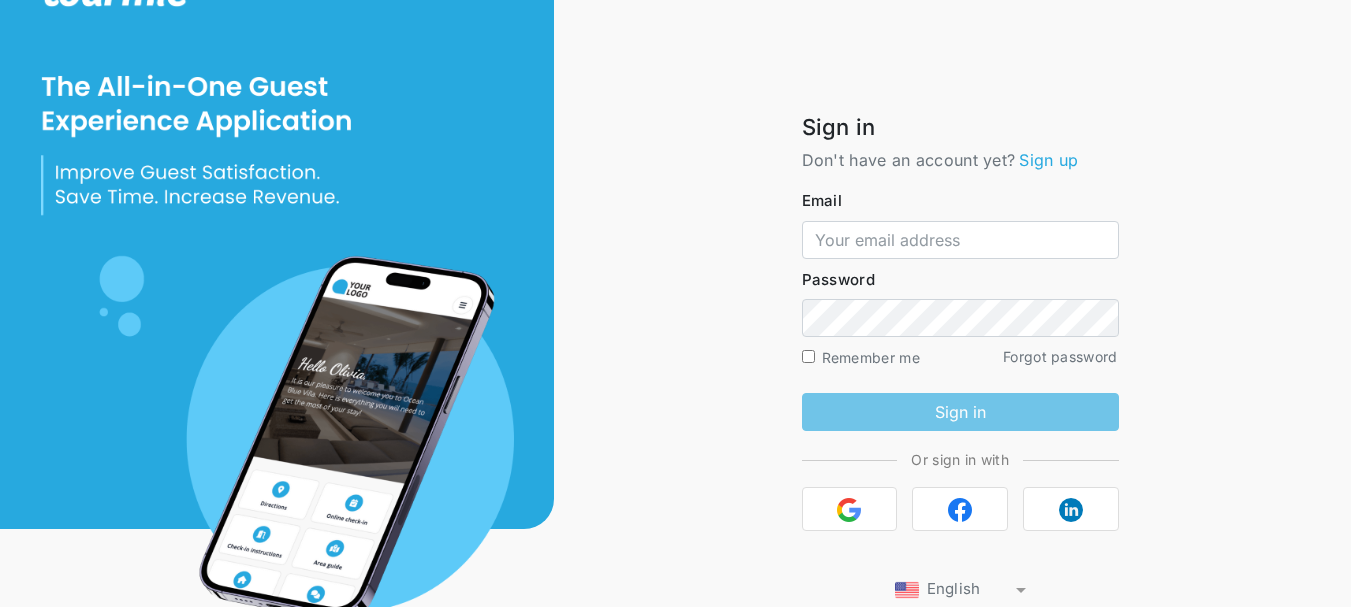 scroll, scrollTop: 0, scrollLeft: 0, axis: both 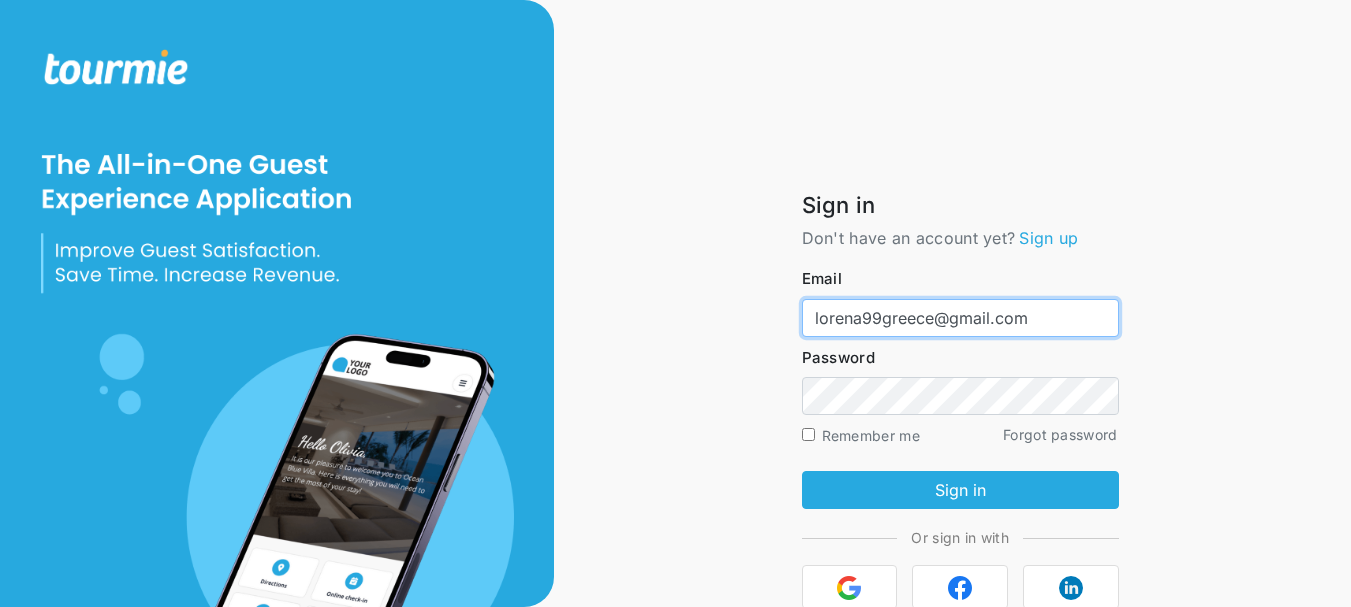 click on "lorena99greece@gmail.com" at bounding box center [960, 318] 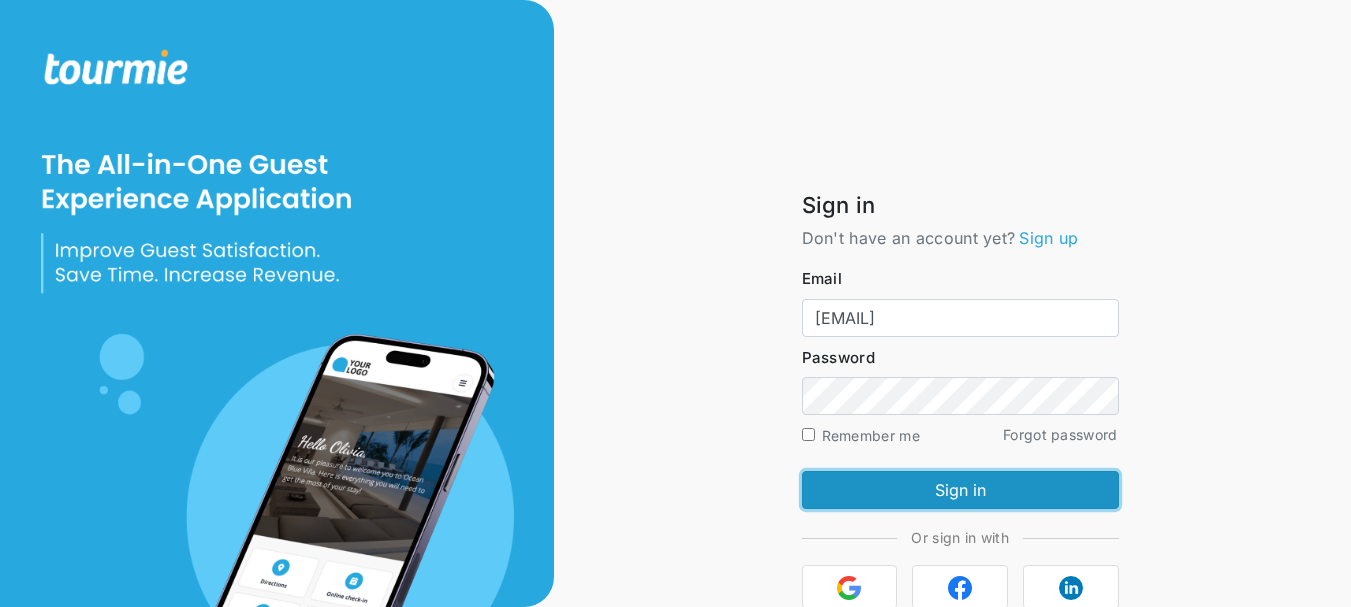 click on "Sign in" at bounding box center (960, 490) 